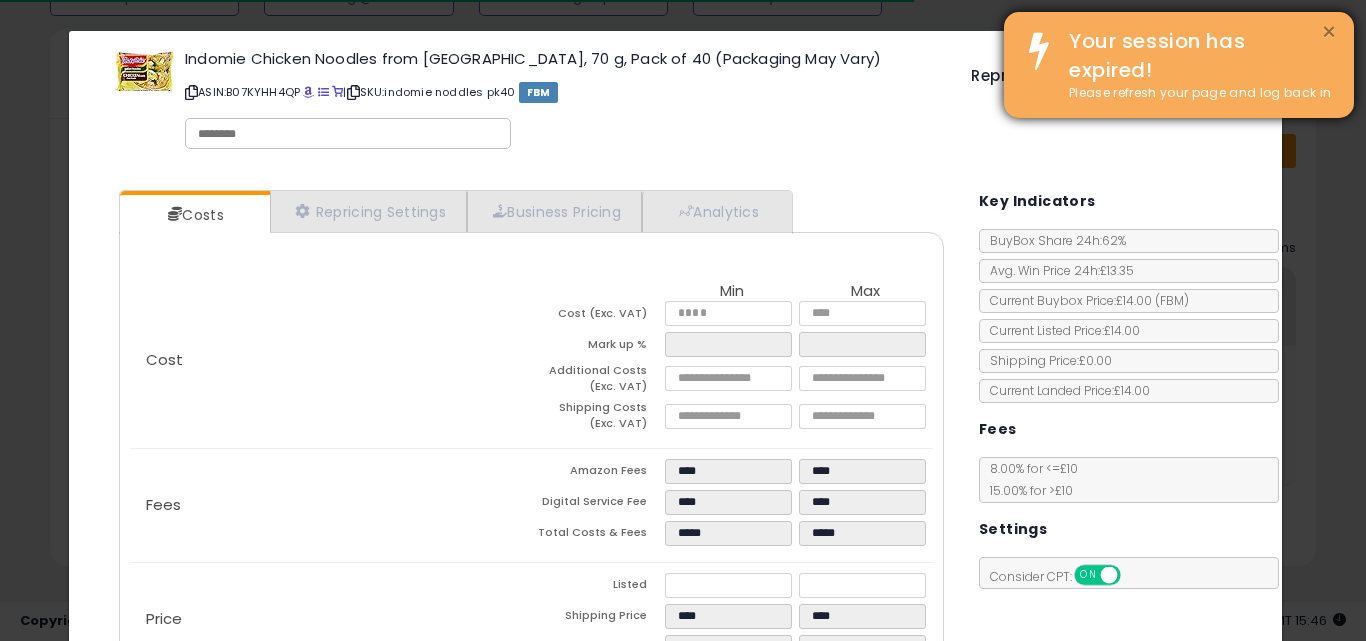 scroll, scrollTop: 719, scrollLeft: 0, axis: vertical 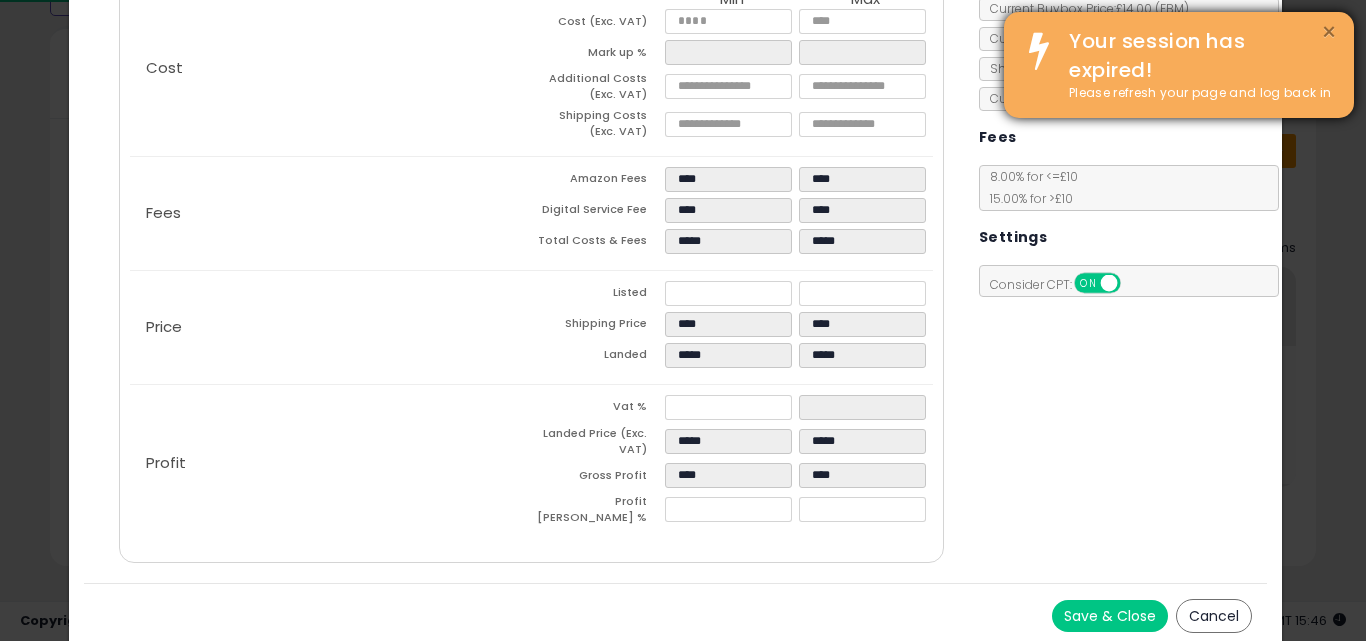click on "×" at bounding box center (1329, 32) 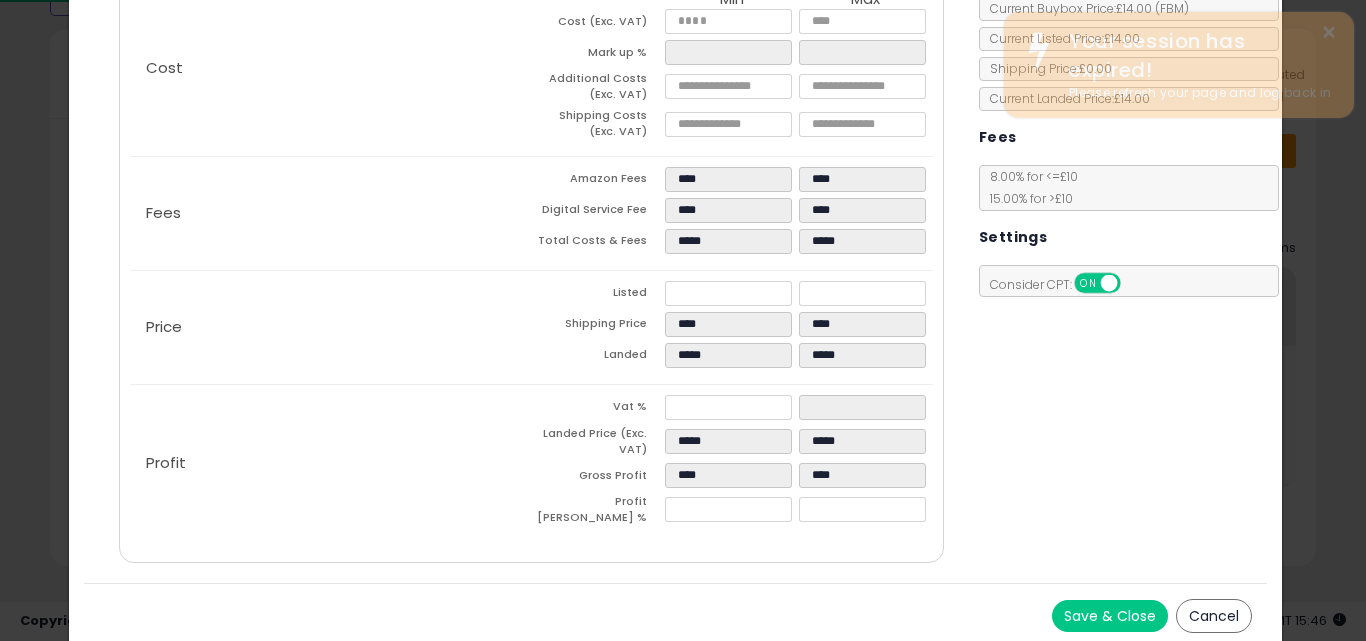 scroll, scrollTop: 11, scrollLeft: 0, axis: vertical 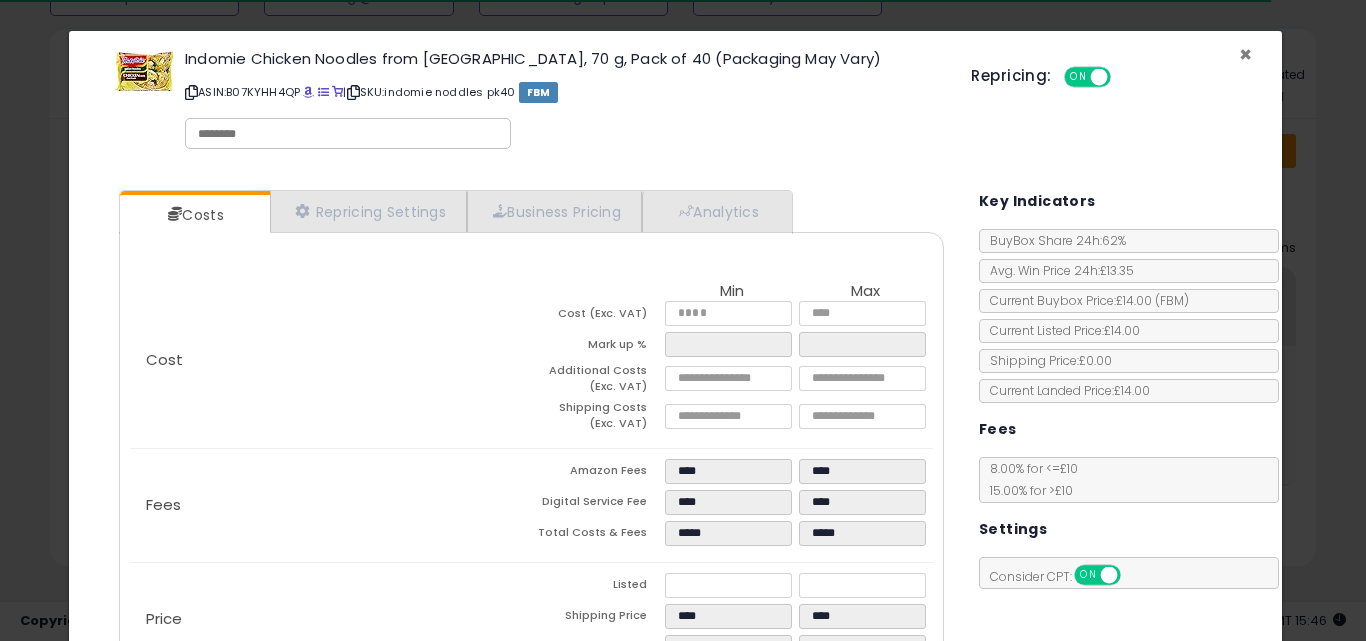 click on "×" at bounding box center [1245, 54] 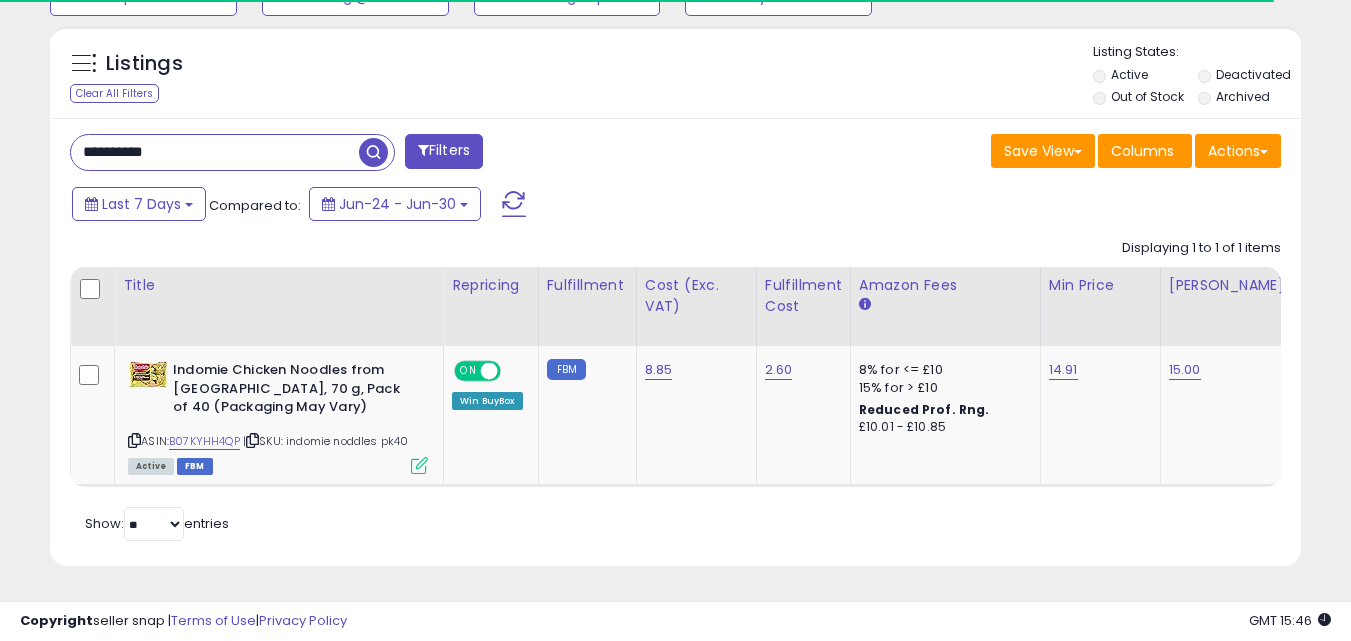 scroll, scrollTop: 410, scrollLeft: 724, axis: both 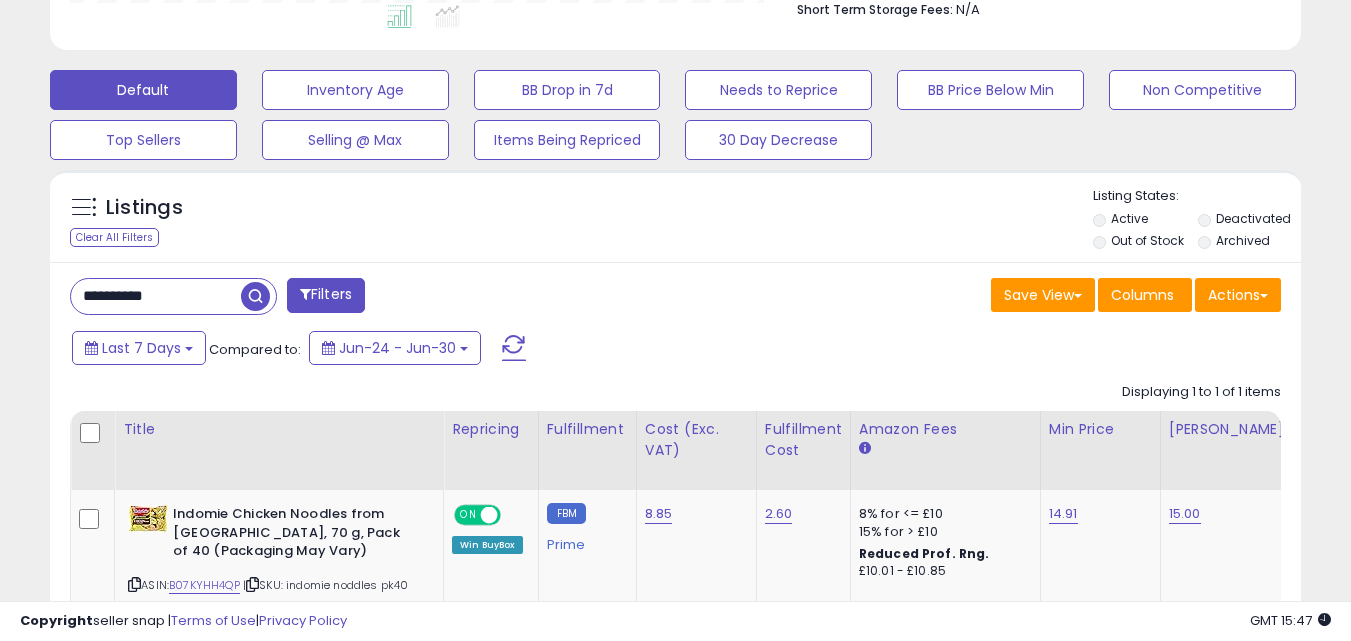 click on "**********" at bounding box center (156, 296) 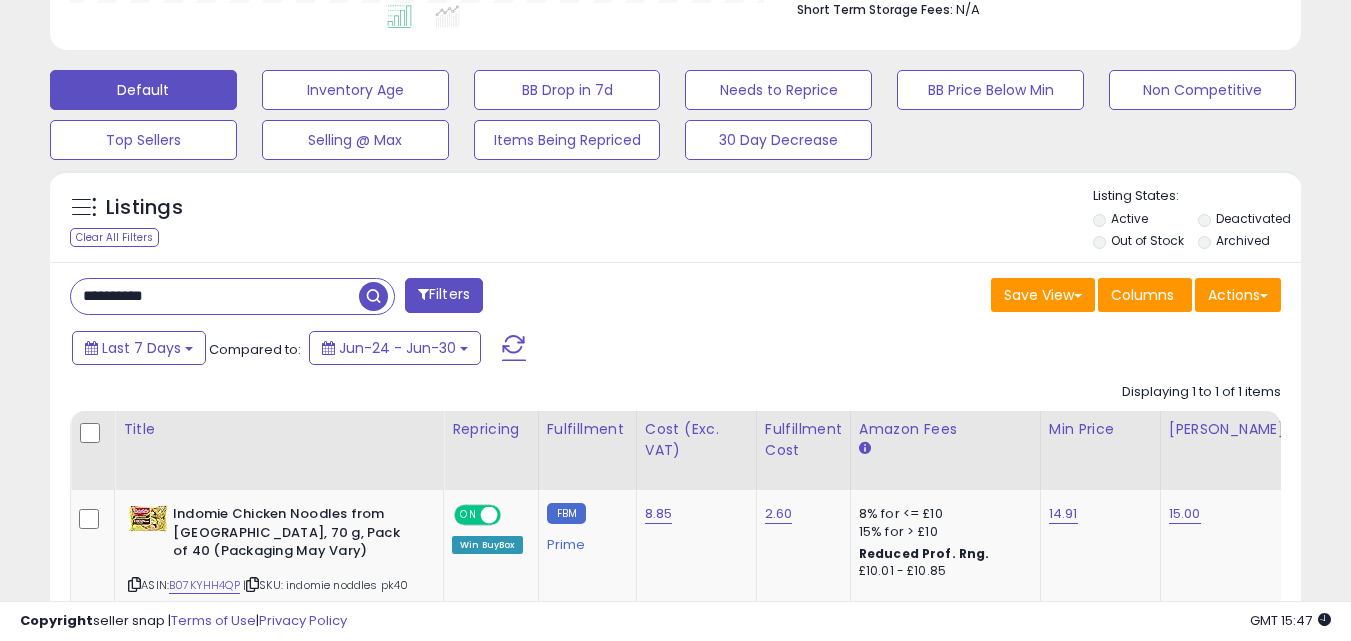 click on "**********" at bounding box center [215, 296] 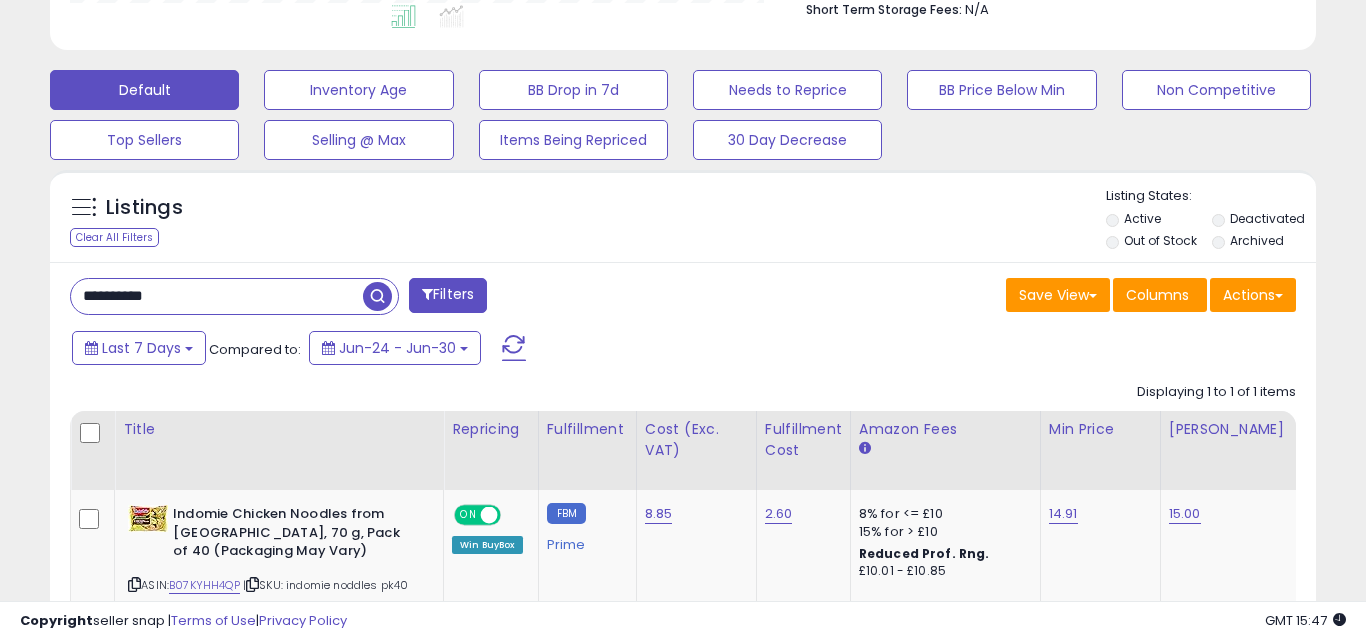 scroll, scrollTop: 999590, scrollLeft: 999267, axis: both 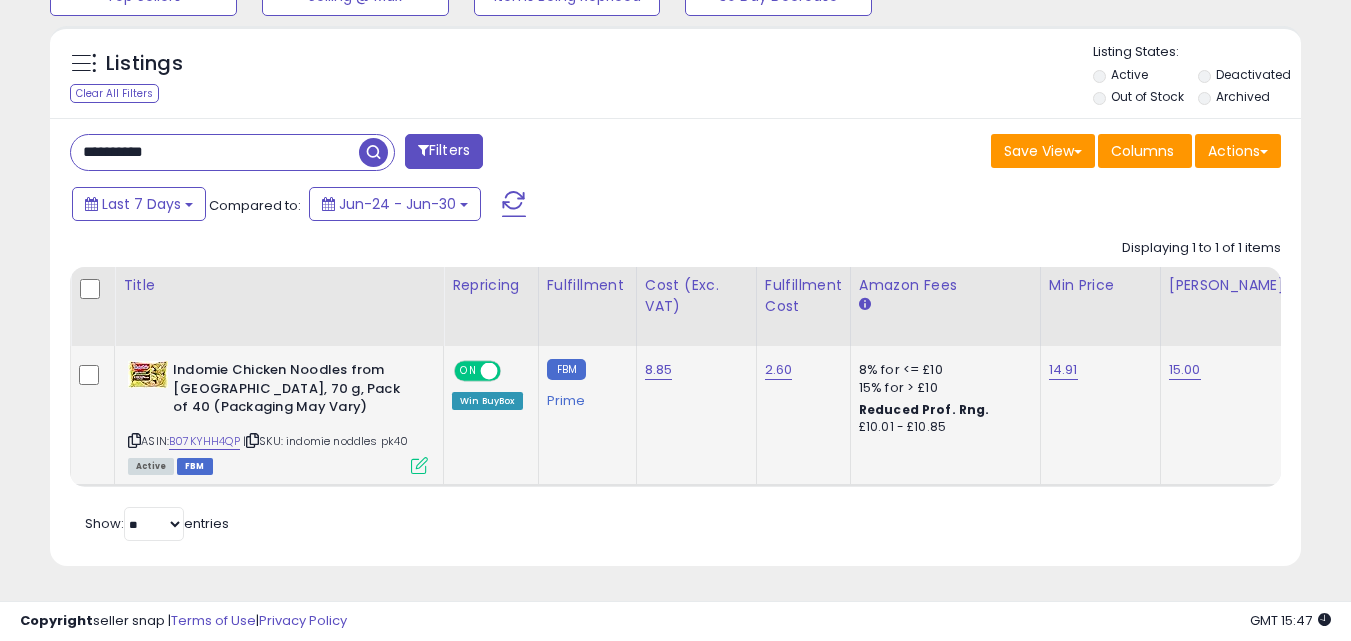 click on "Active FBM" at bounding box center (278, 465) 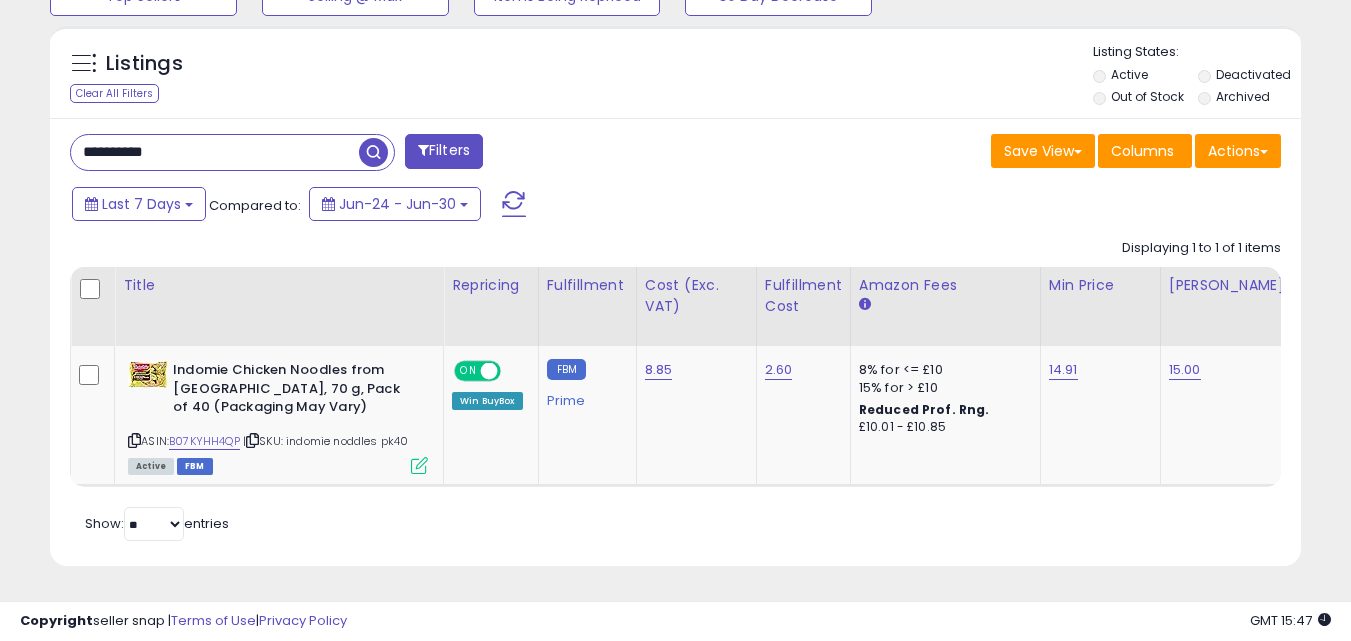 click on "**********" at bounding box center [215, 152] 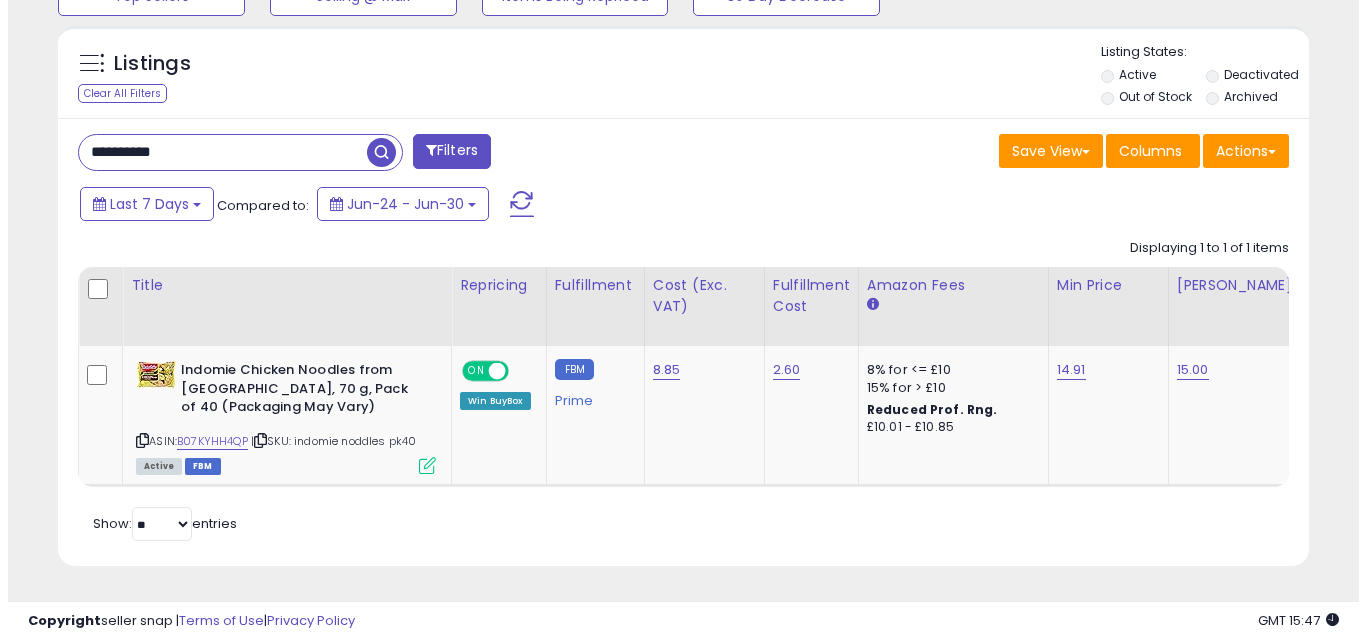 scroll, scrollTop: 579, scrollLeft: 0, axis: vertical 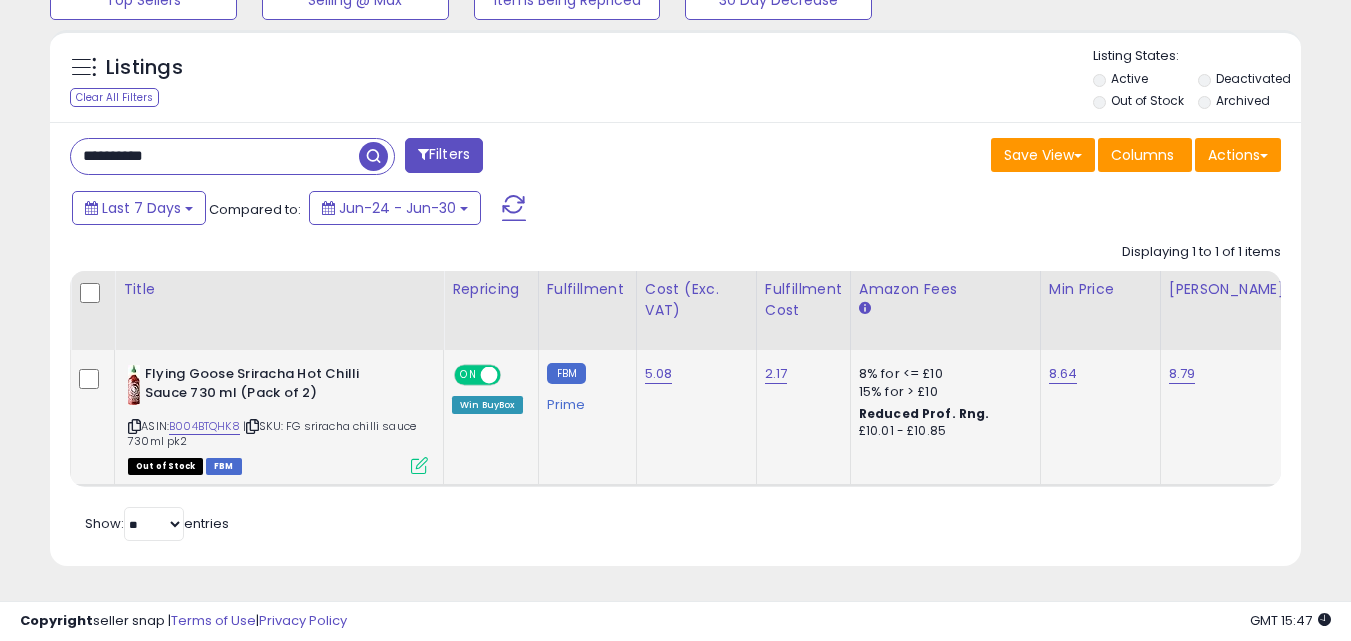 click at bounding box center [419, 465] 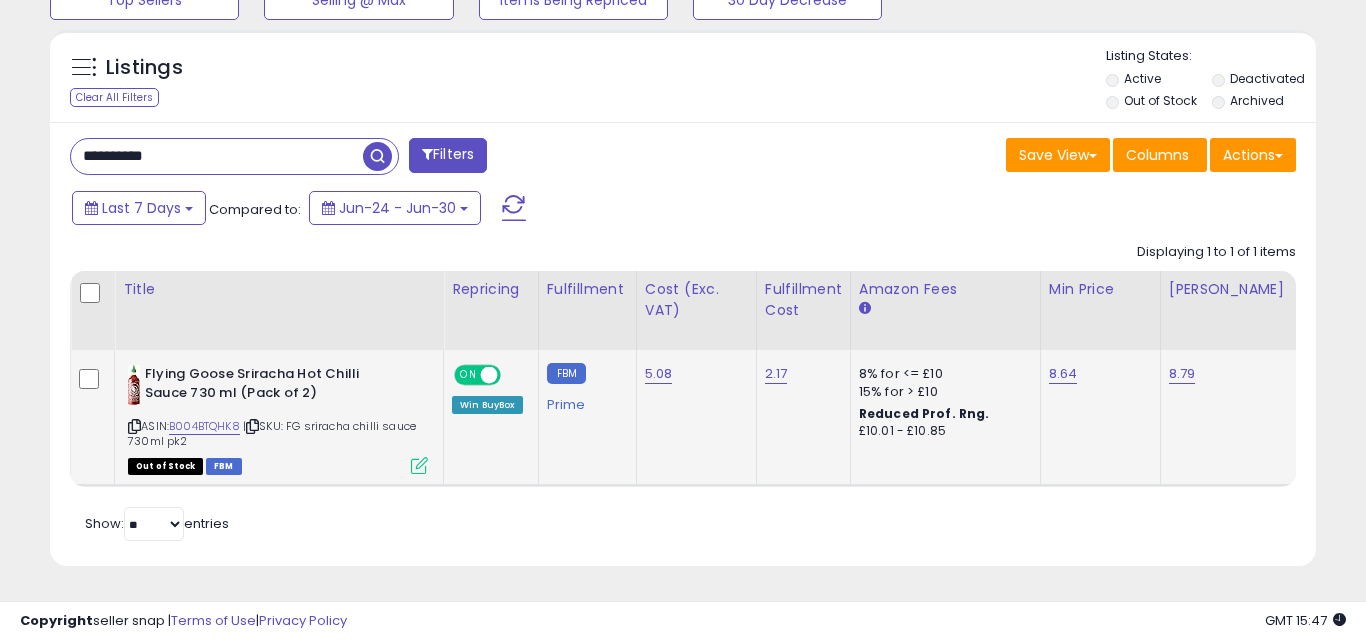 scroll, scrollTop: 999590, scrollLeft: 999267, axis: both 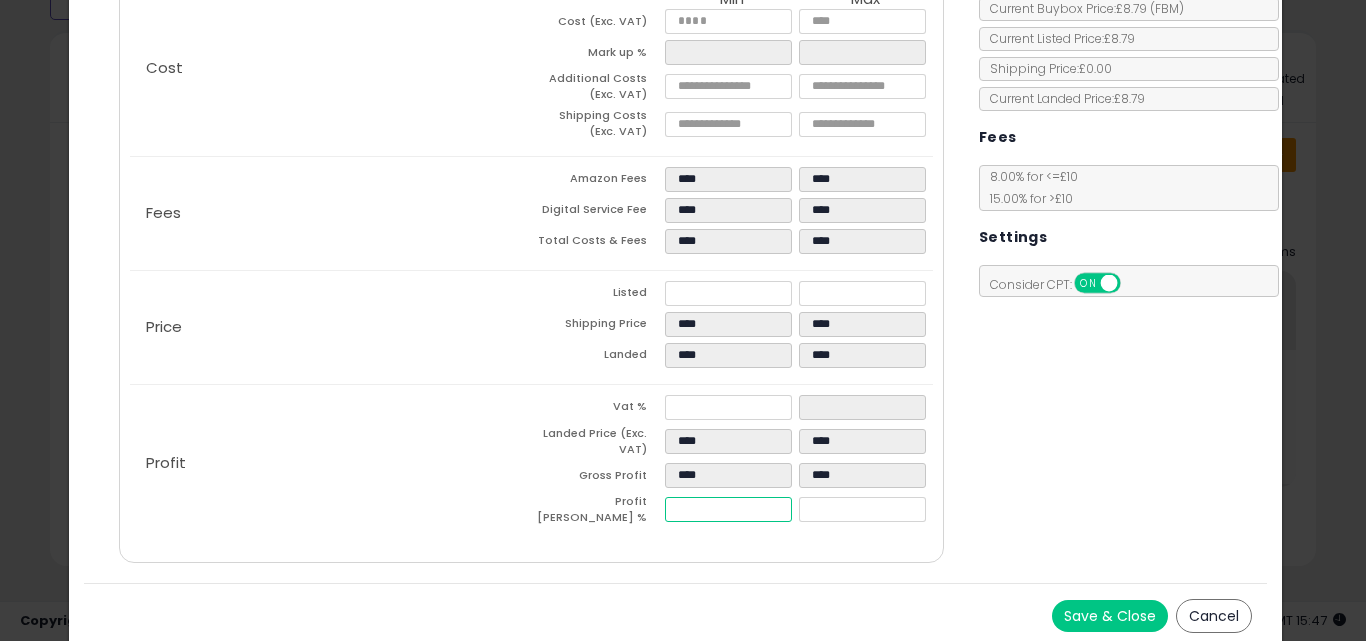click on "****" at bounding box center (728, 509) 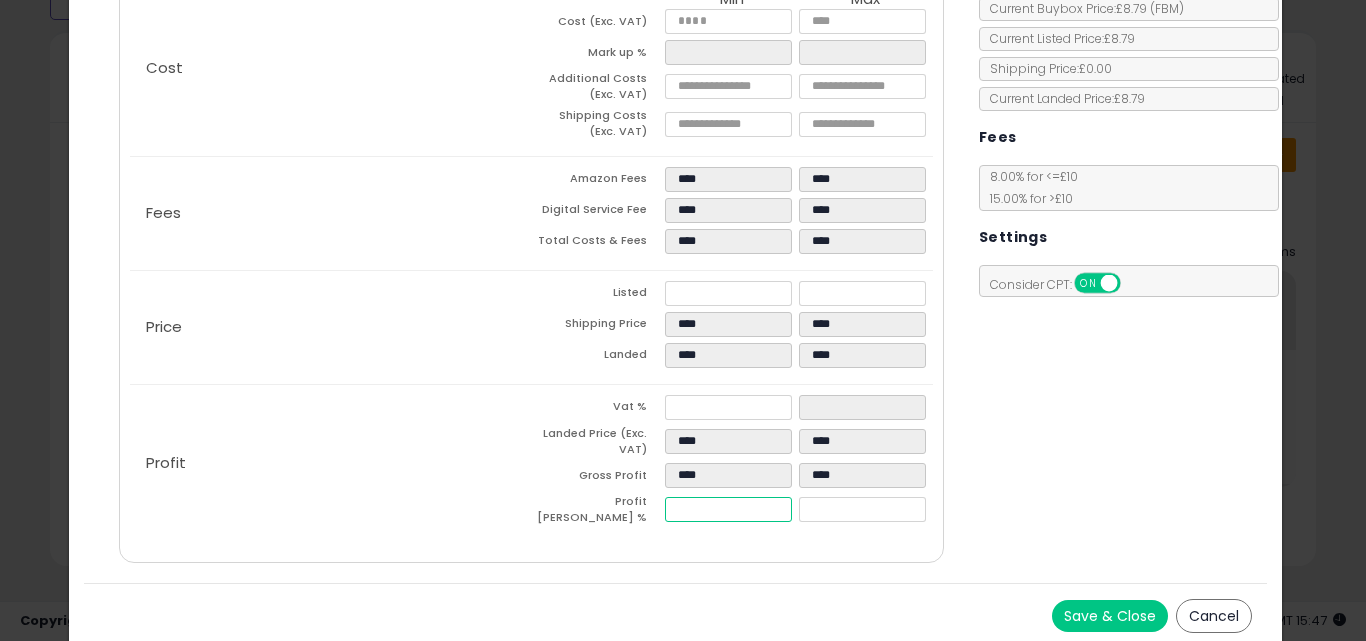 type on "*" 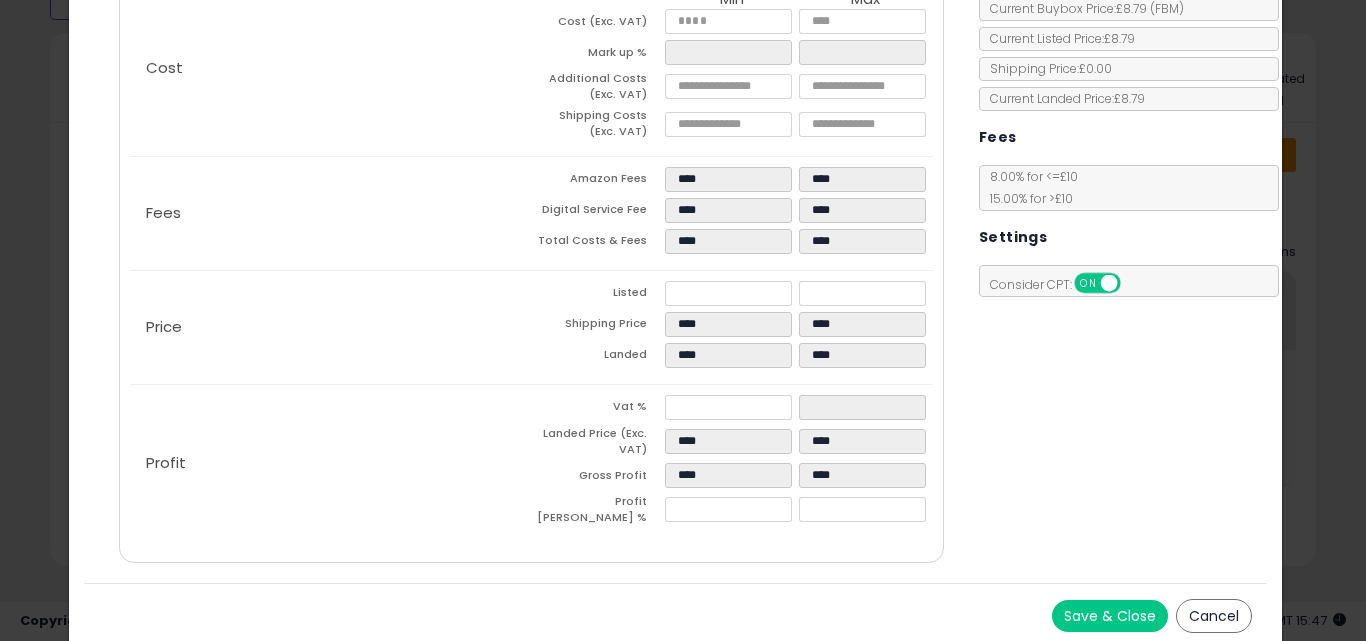 type on "*****" 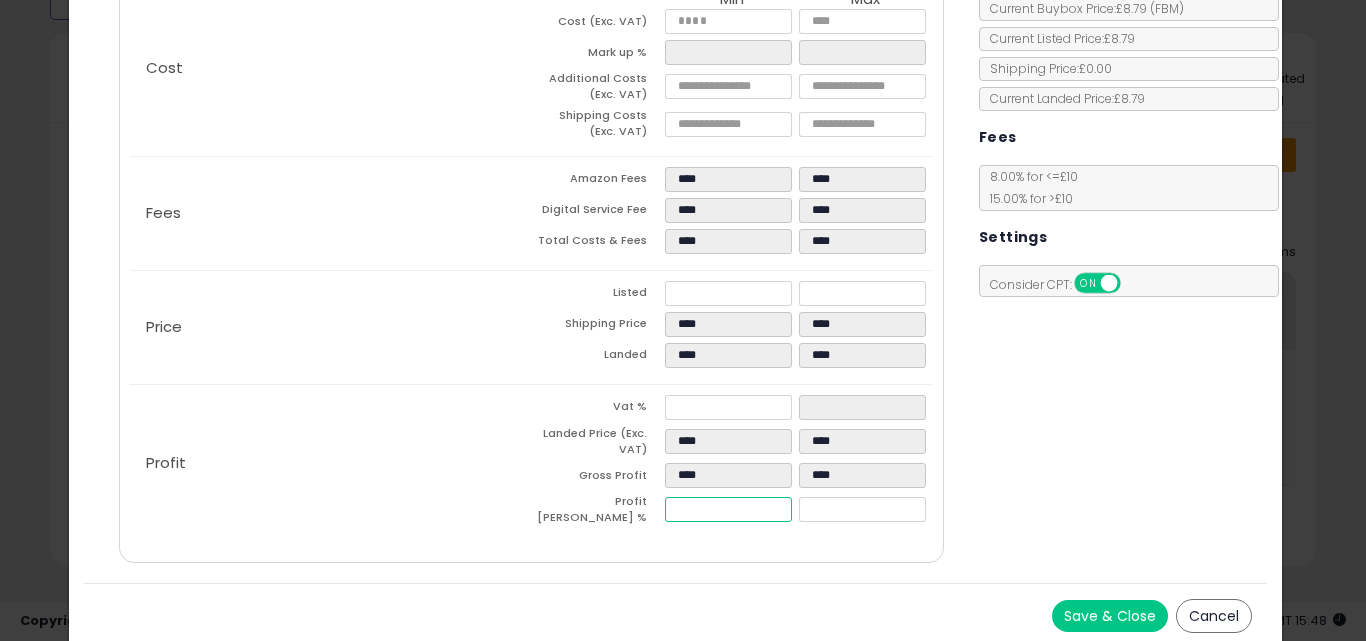 click on "****" at bounding box center [728, 509] 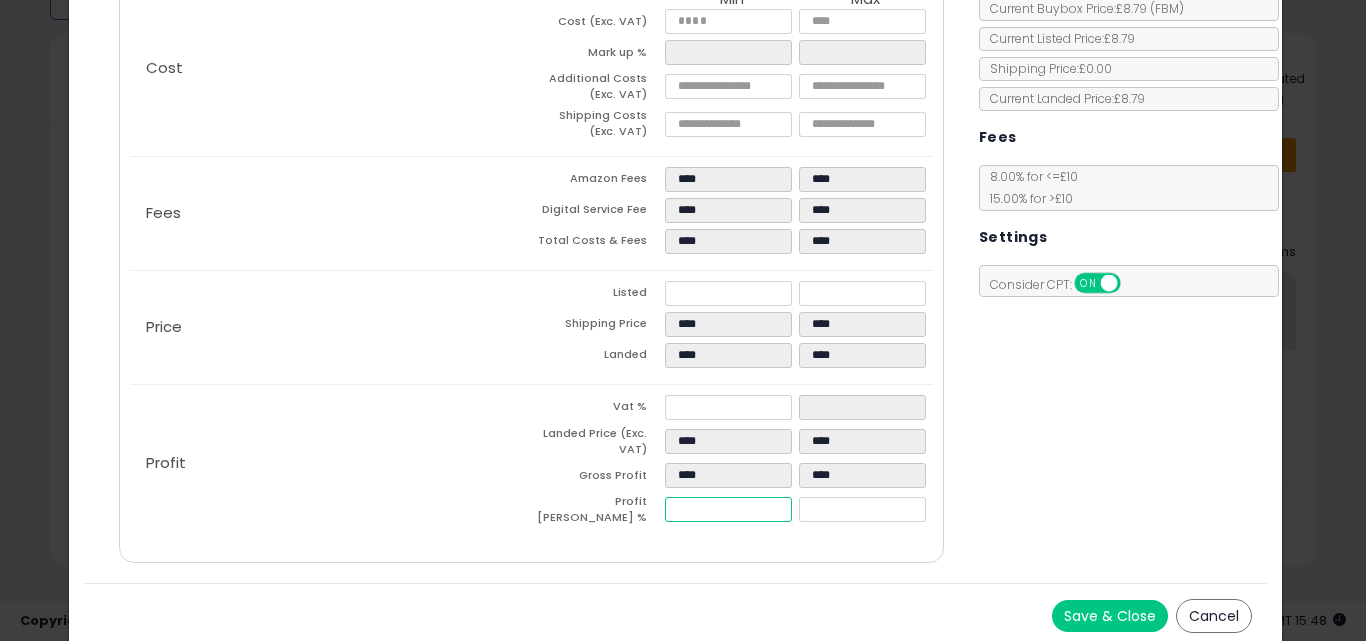 click on "****" at bounding box center (728, 509) 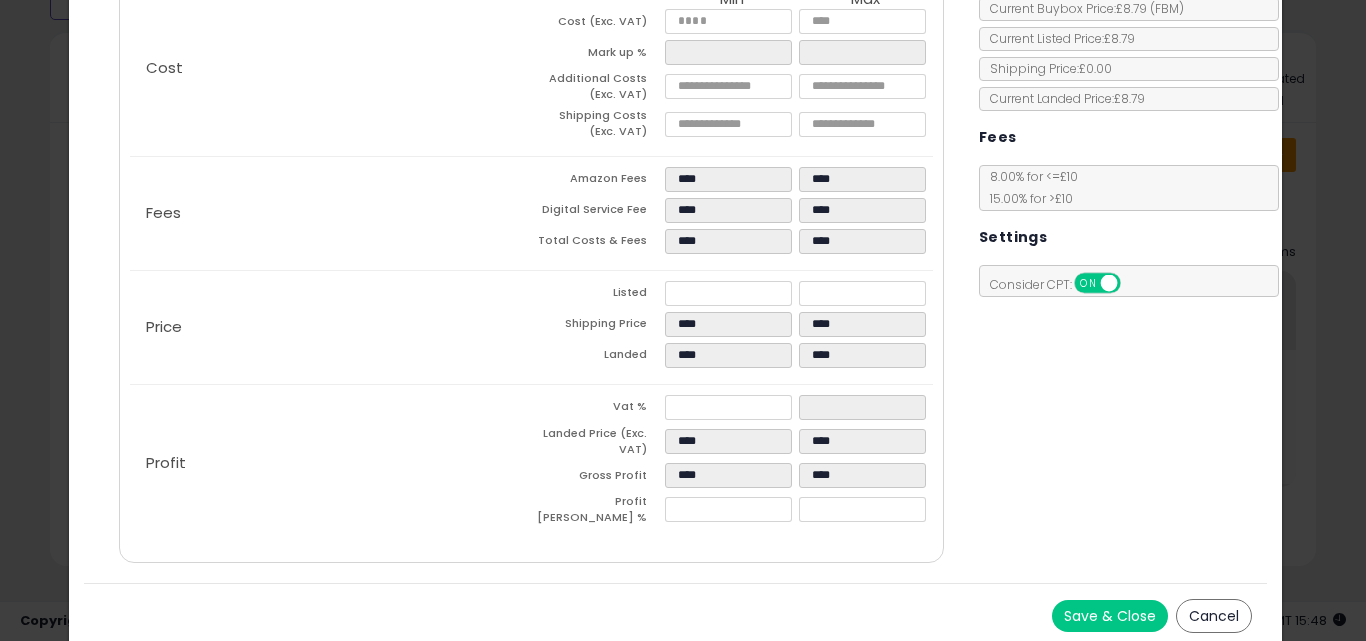 type on "*****" 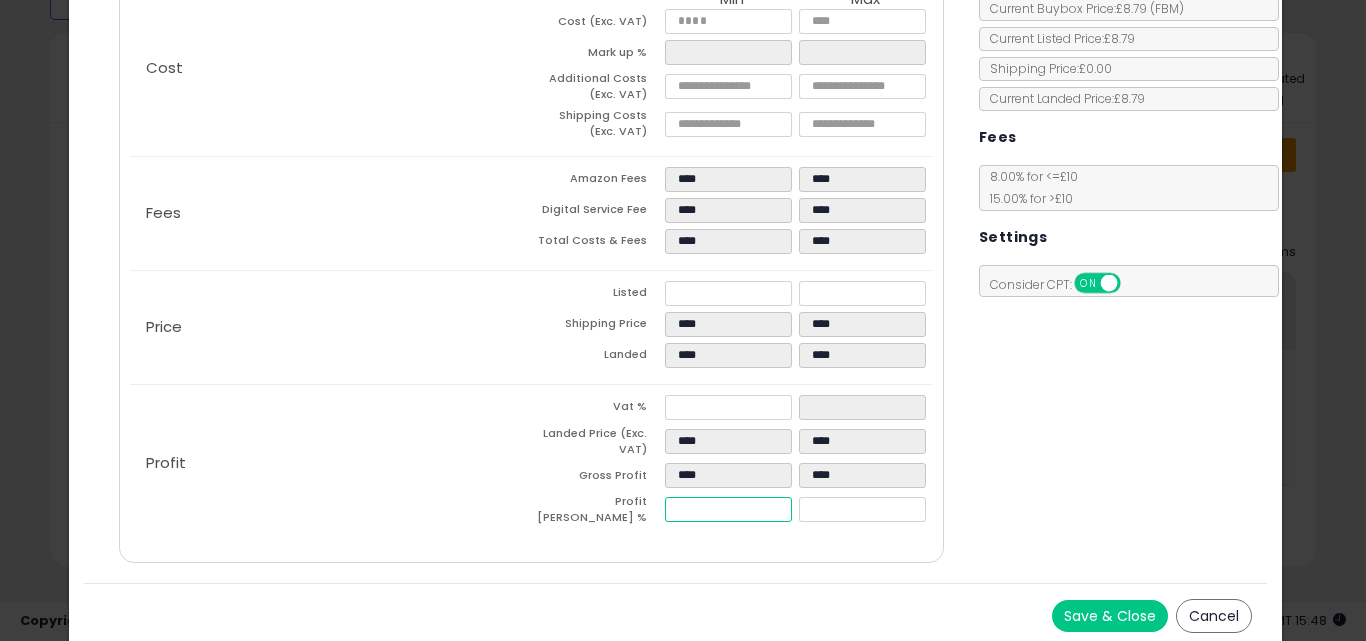 click on "****" at bounding box center (728, 509) 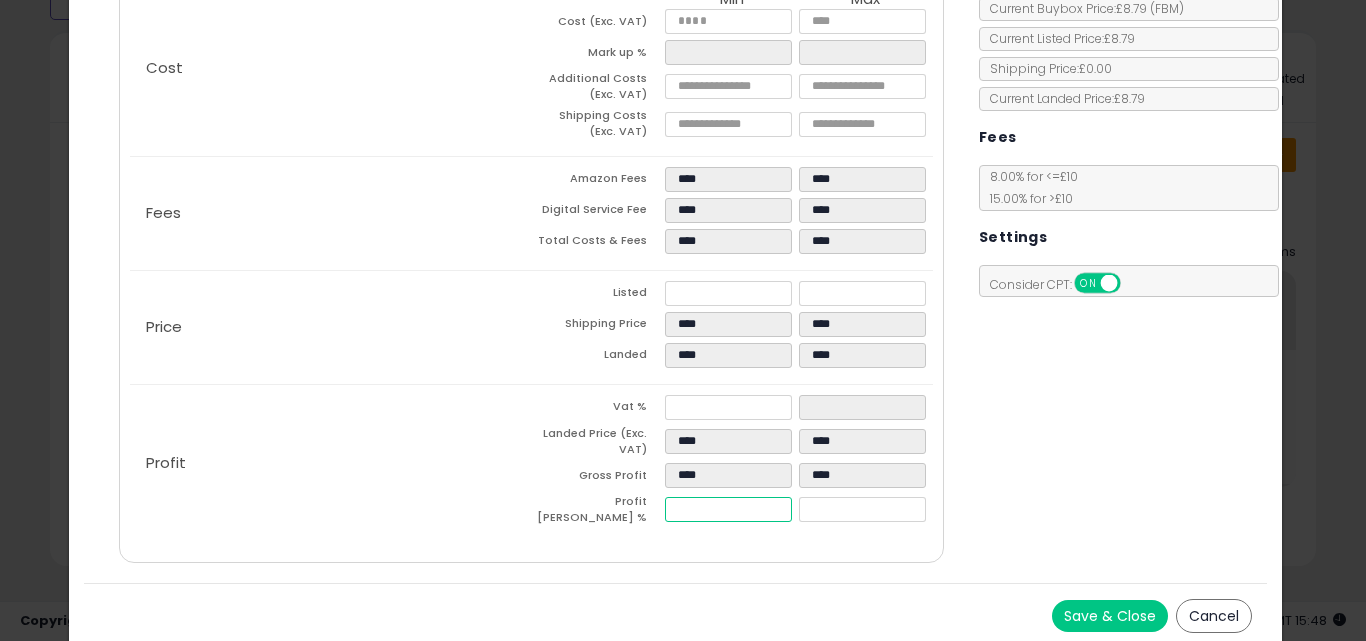 type on "*" 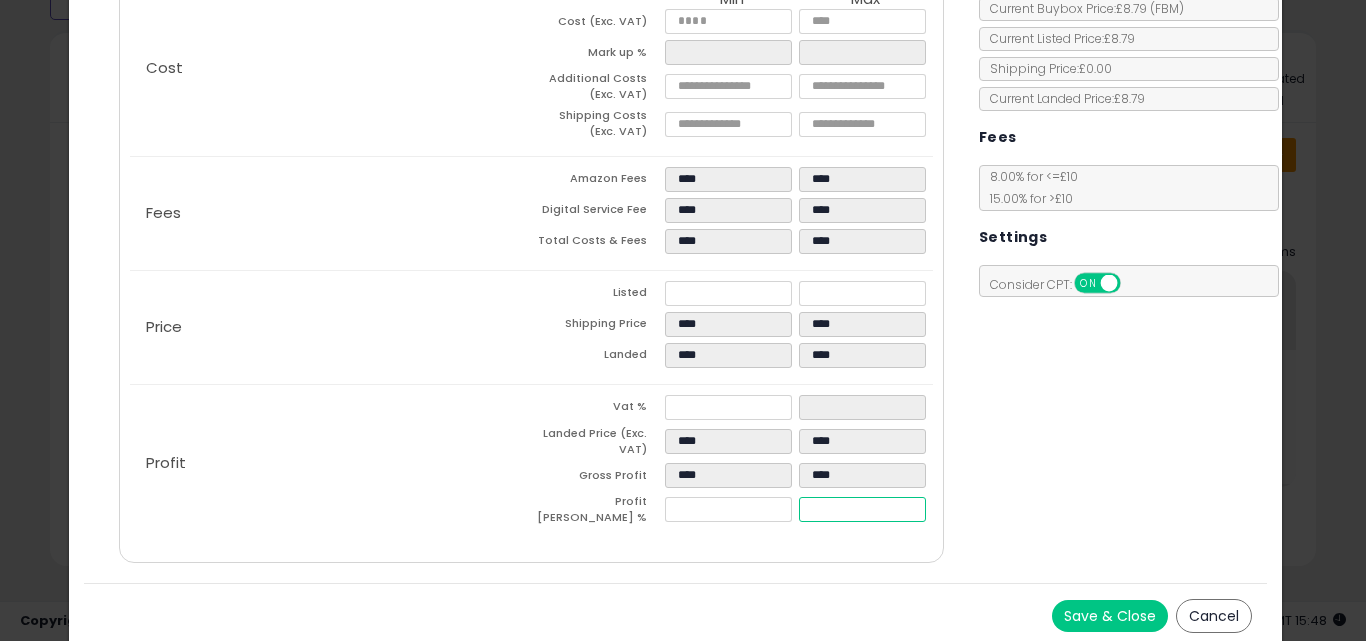 type on "*****" 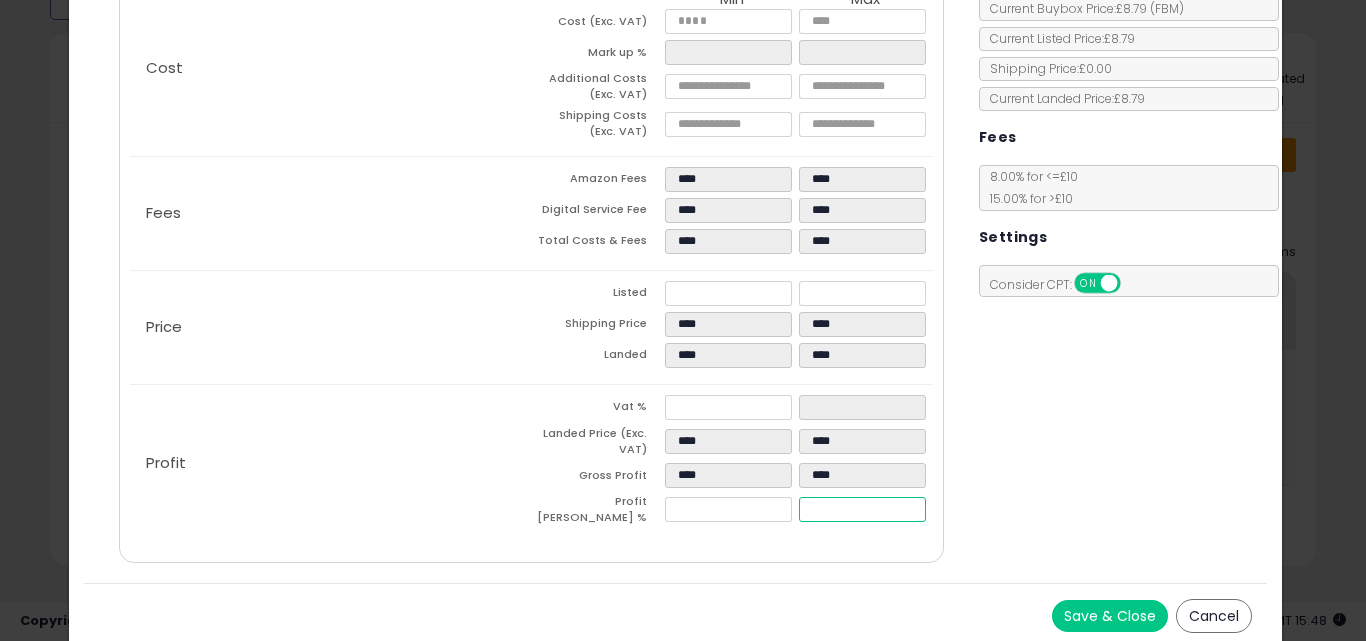 type on "**" 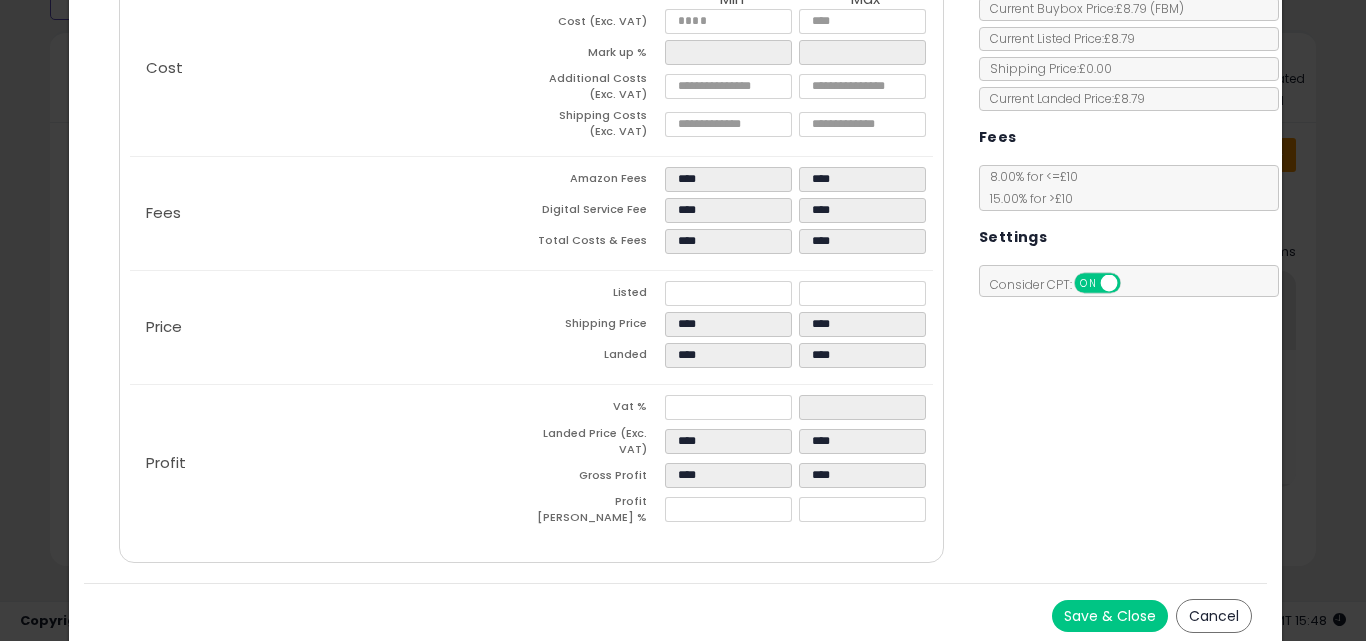 type on "*****" 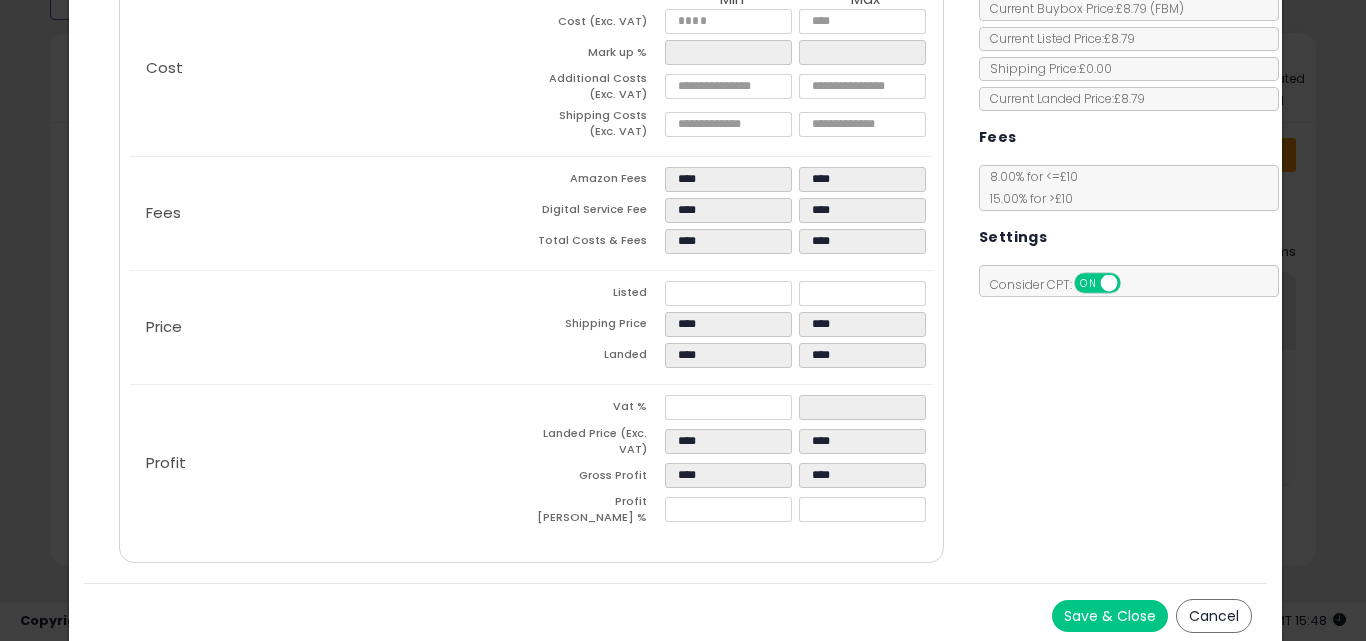 click on "Save & Close" at bounding box center [1110, 616] 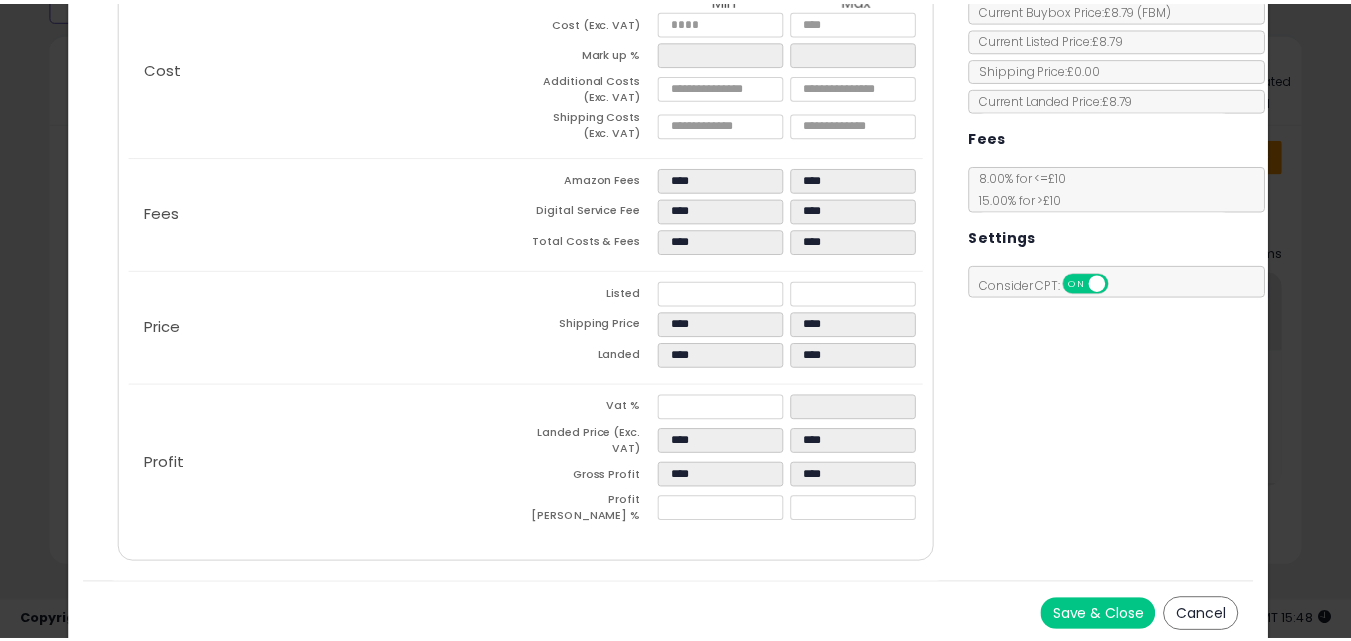 scroll, scrollTop: 0, scrollLeft: 0, axis: both 